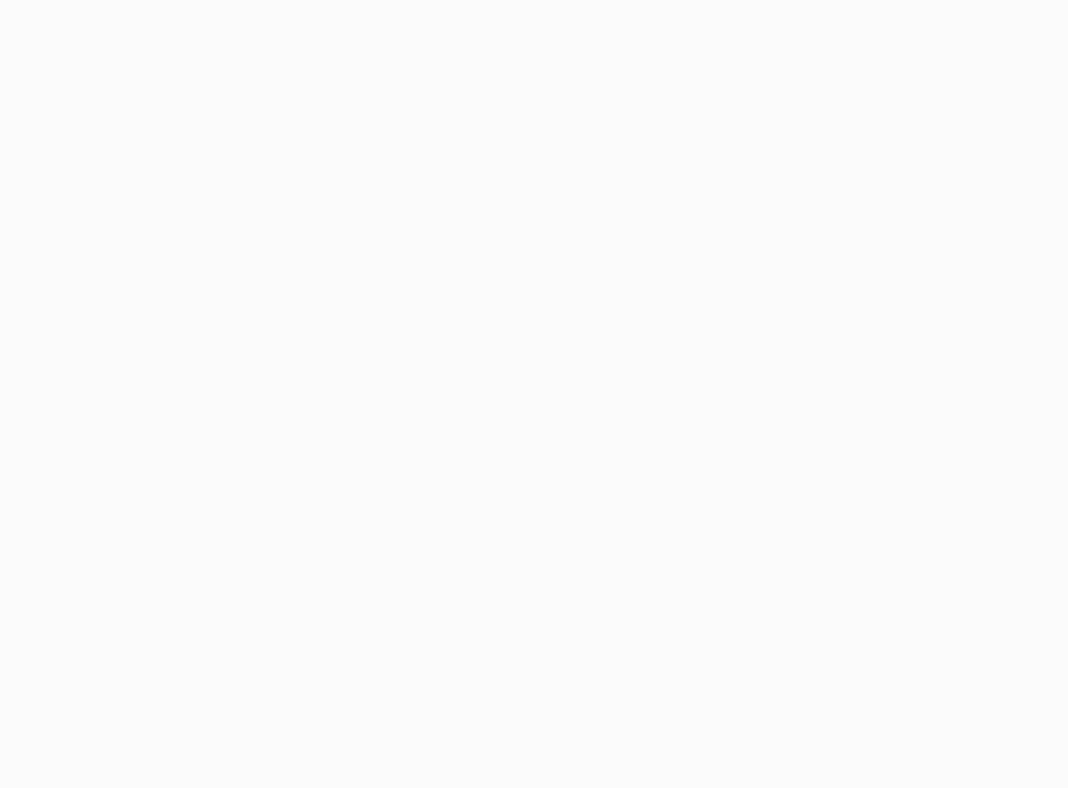 scroll, scrollTop: 0, scrollLeft: 0, axis: both 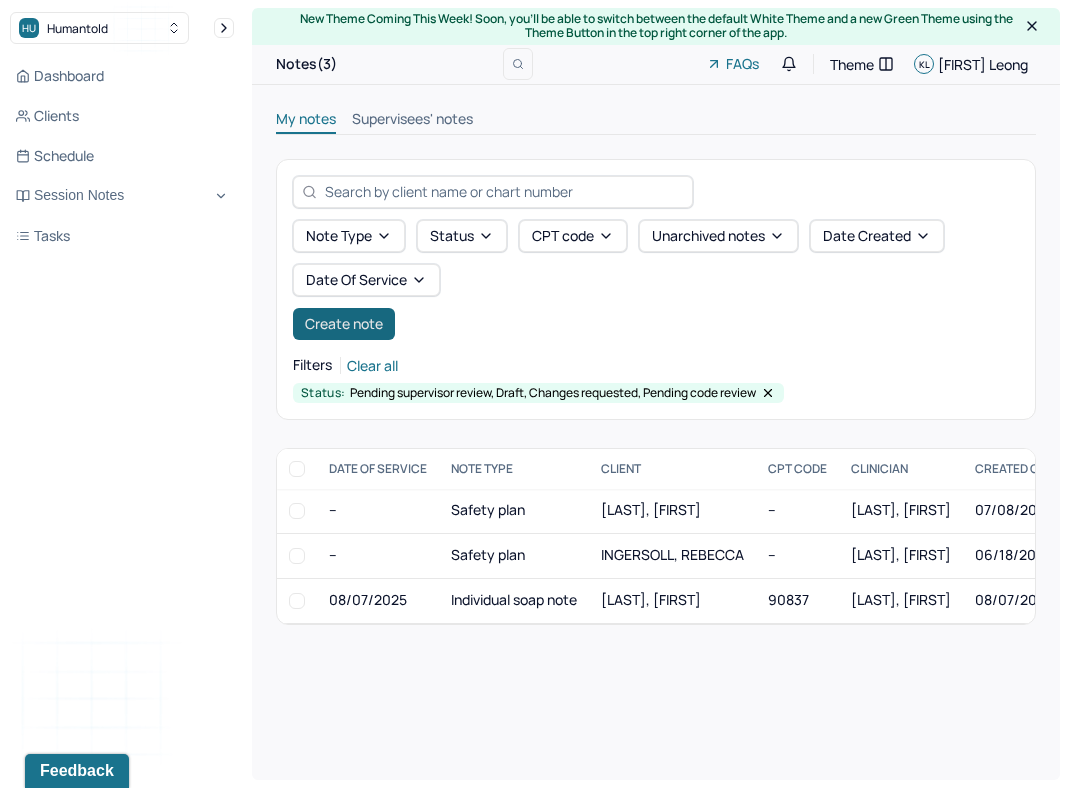 click on "Create note" at bounding box center (344, 324) 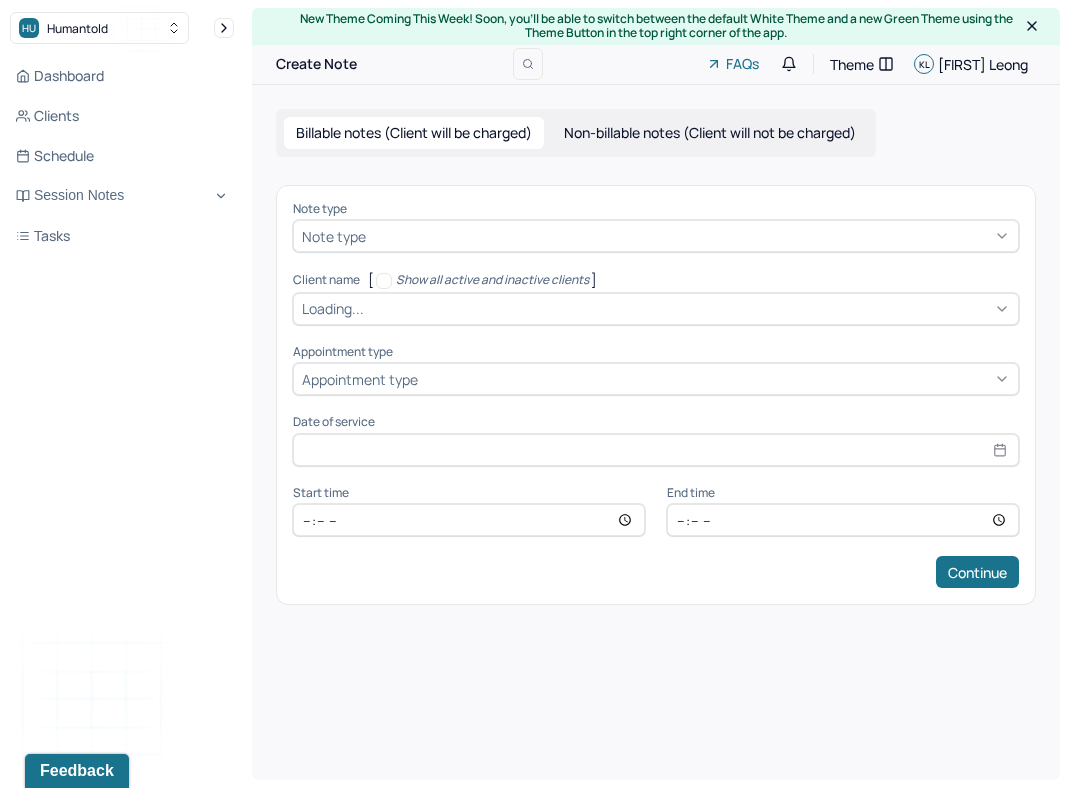 click at bounding box center (690, 236) 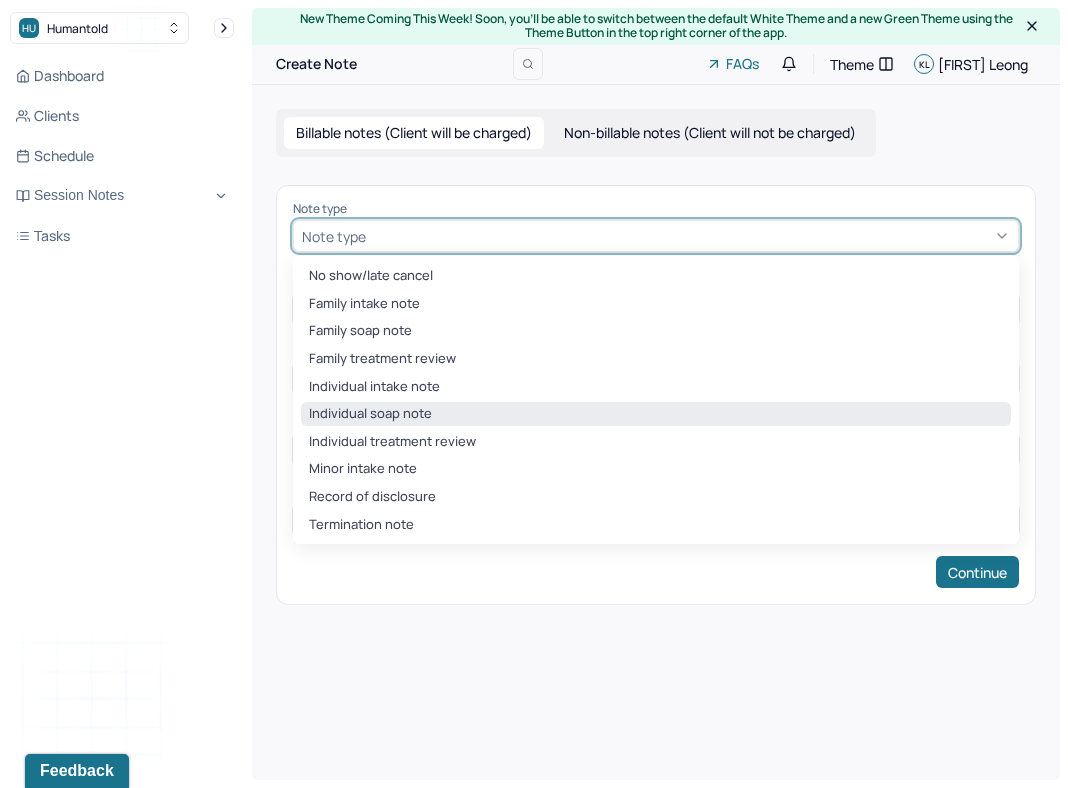 click on "Individual soap note" at bounding box center (656, 414) 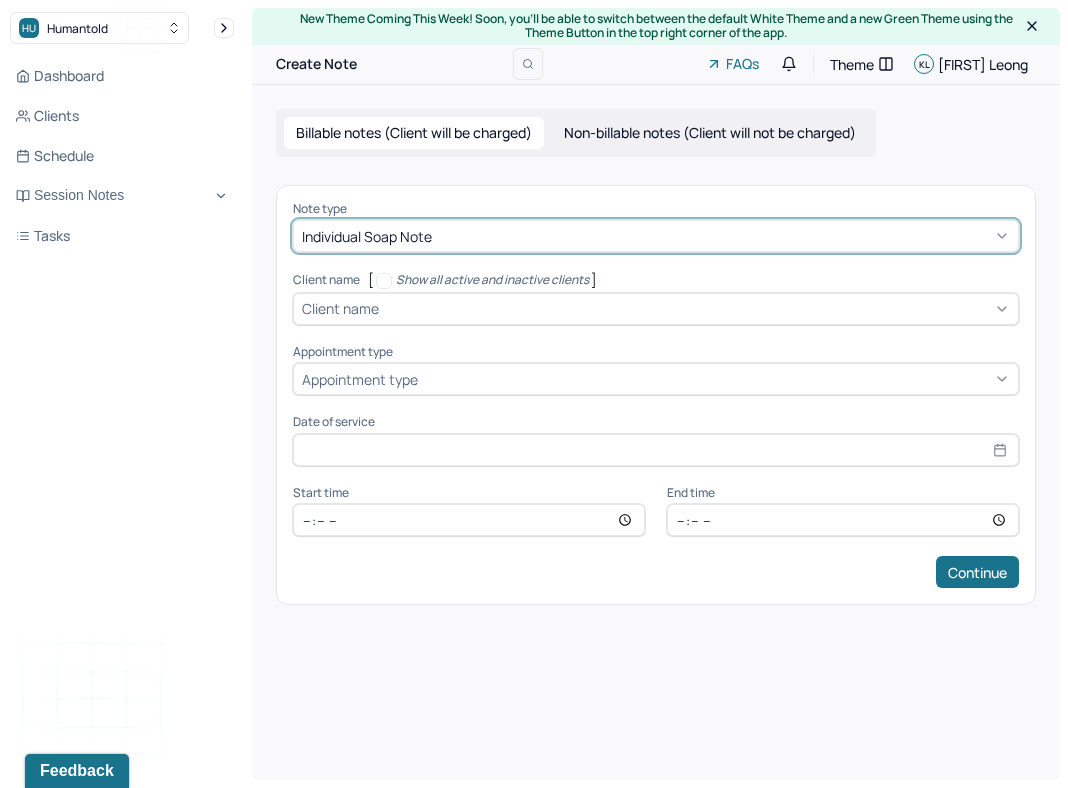 click at bounding box center [696, 308] 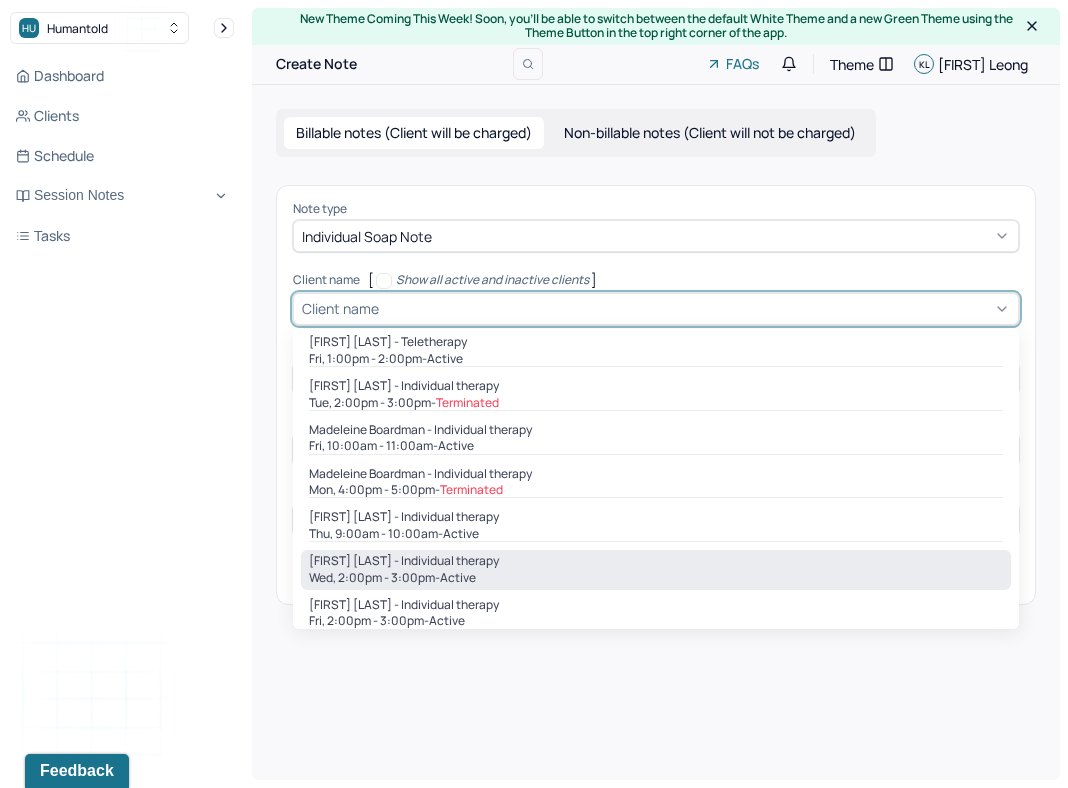 scroll, scrollTop: 530, scrollLeft: 0, axis: vertical 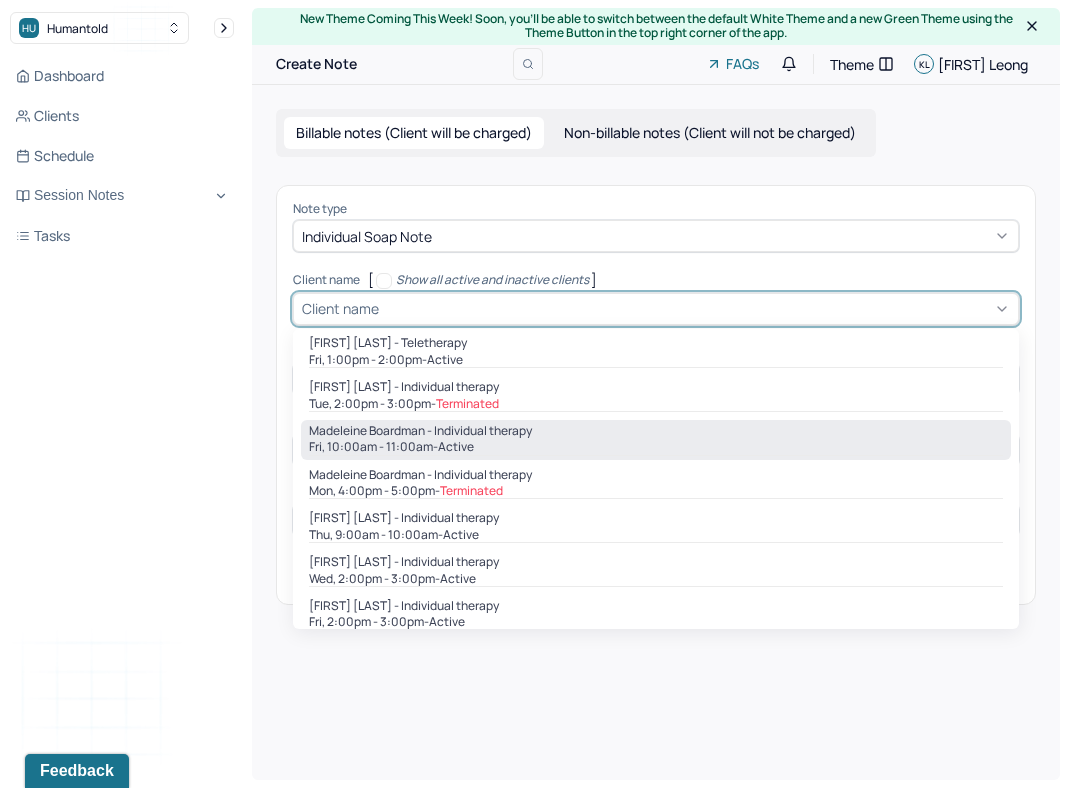 click on "[DAY], [TIME] - active" at bounding box center (656, 447) 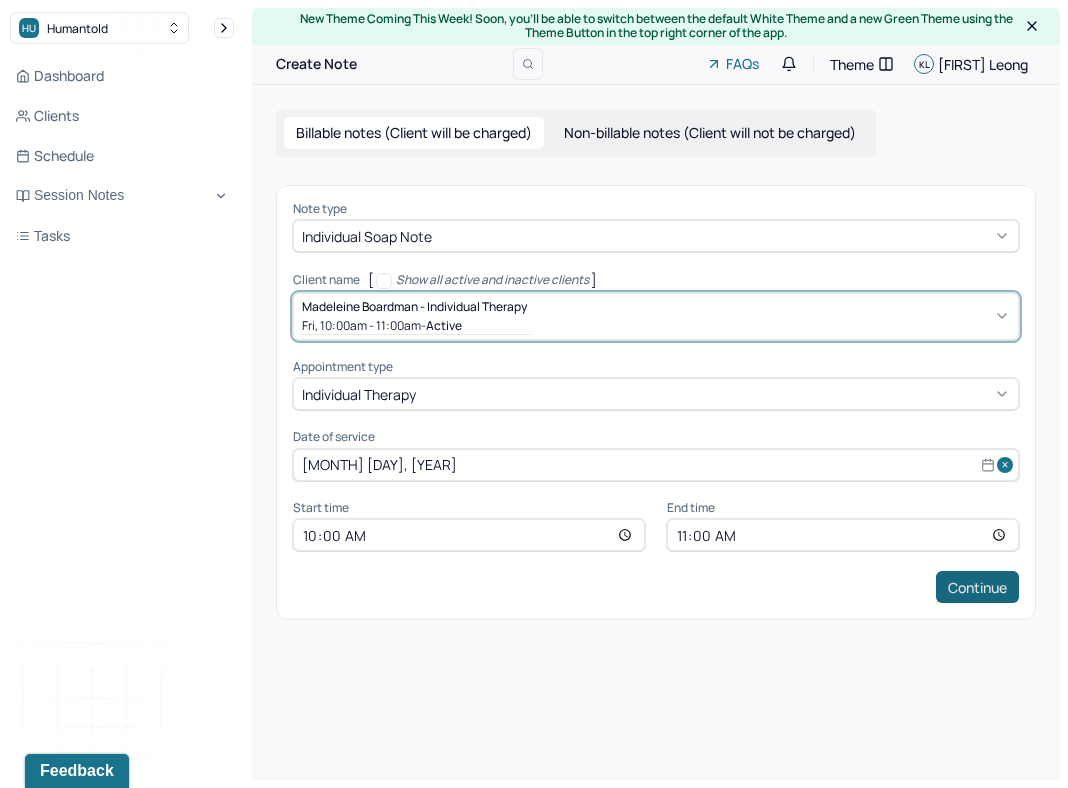 click on "Continue" at bounding box center [977, 587] 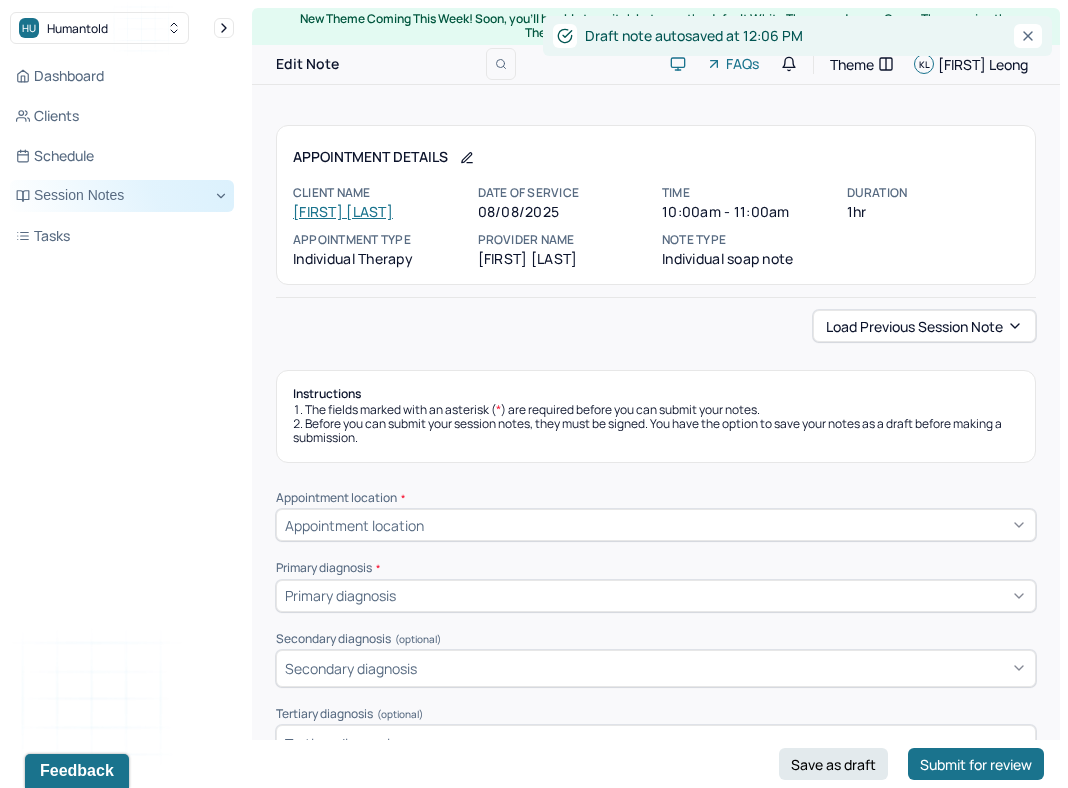 click on "Session Notes" at bounding box center [122, 196] 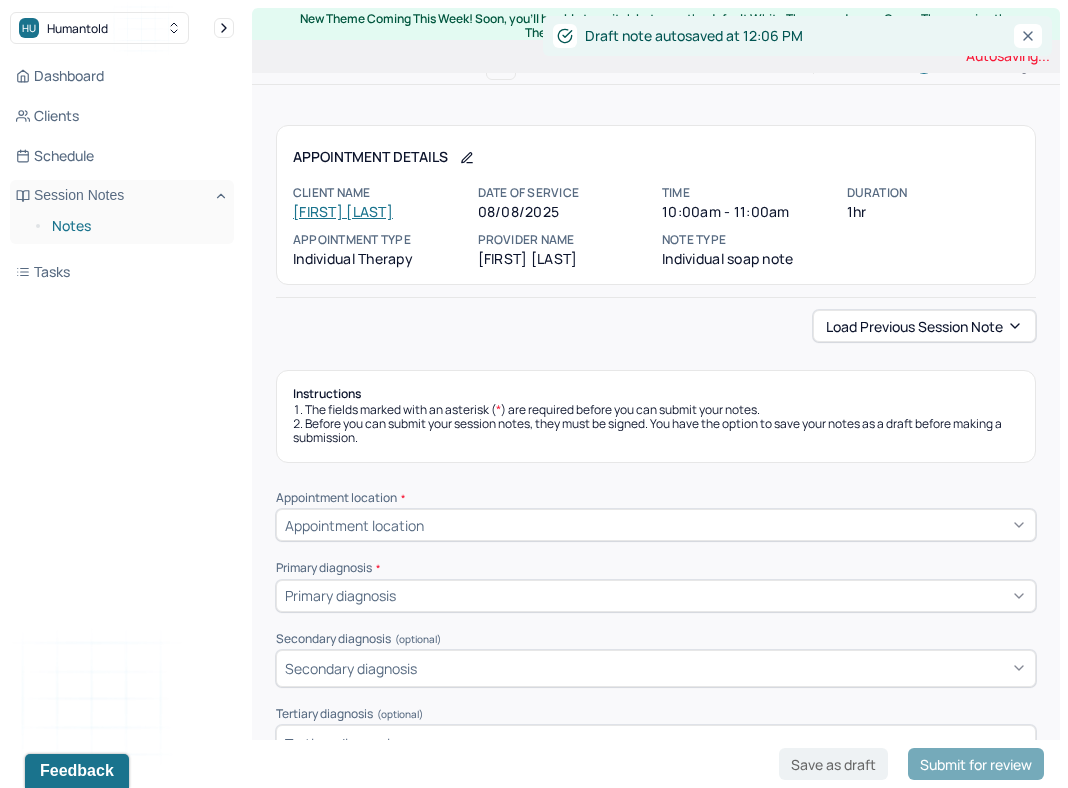 click on "Notes" at bounding box center [135, 226] 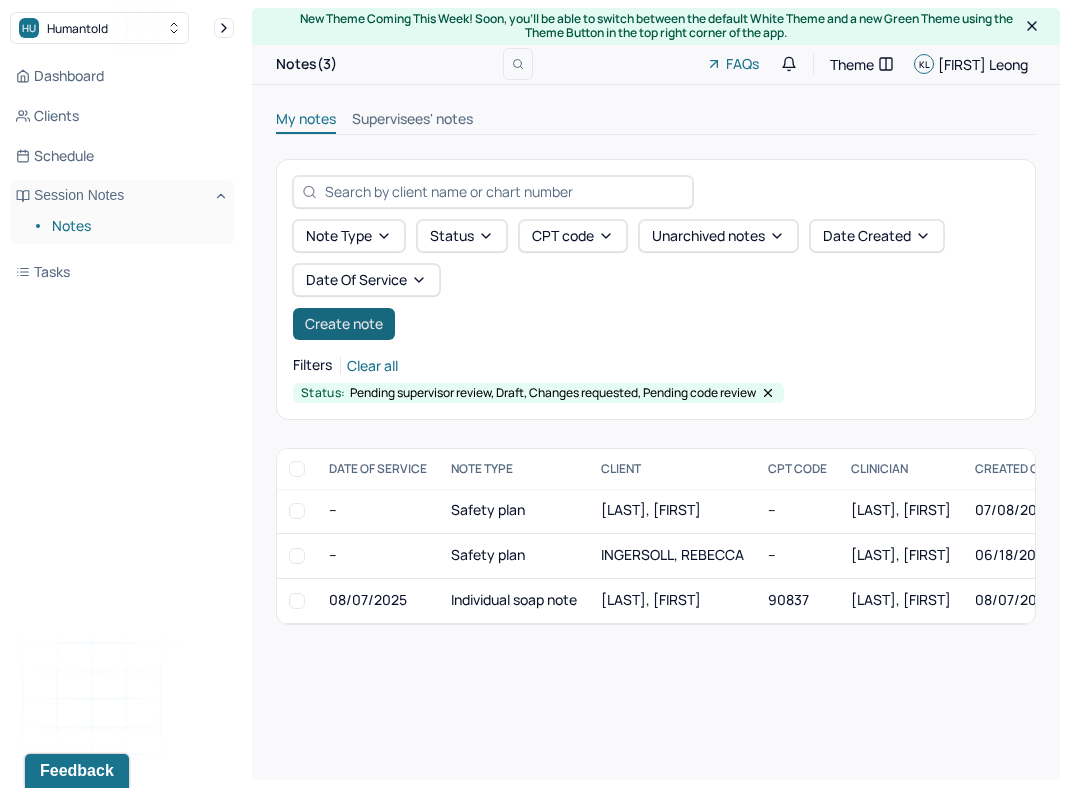 click on "Create note" at bounding box center [344, 324] 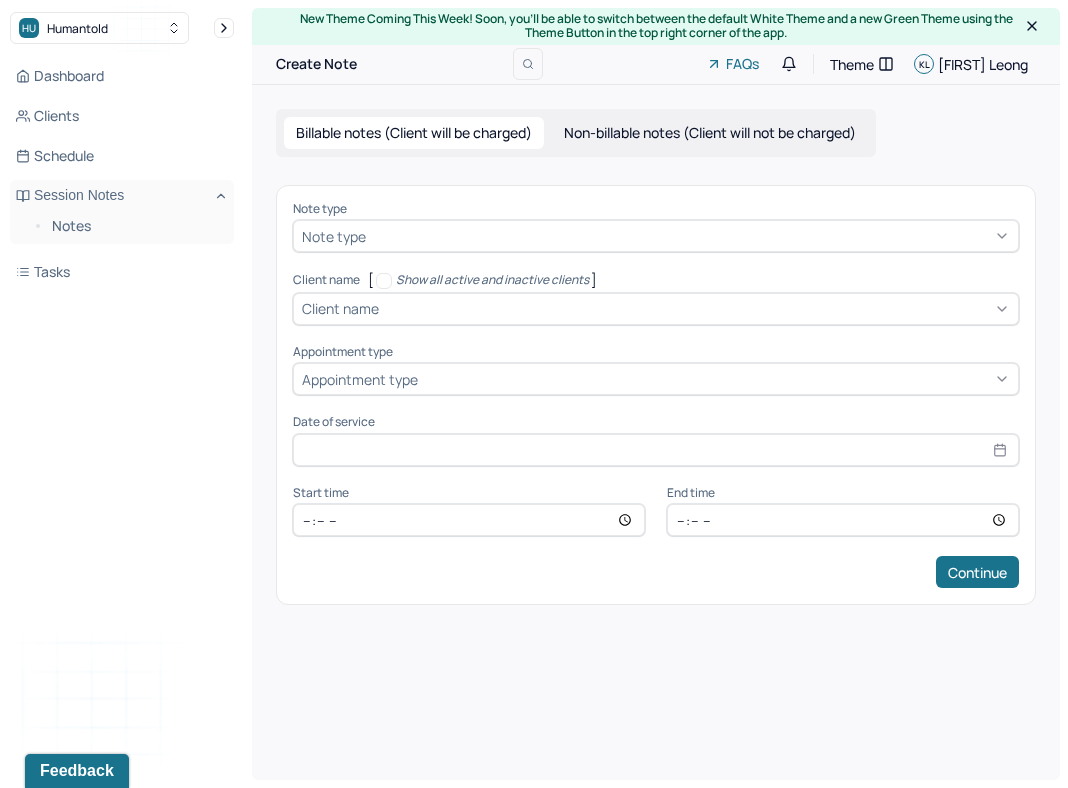 click at bounding box center [690, 236] 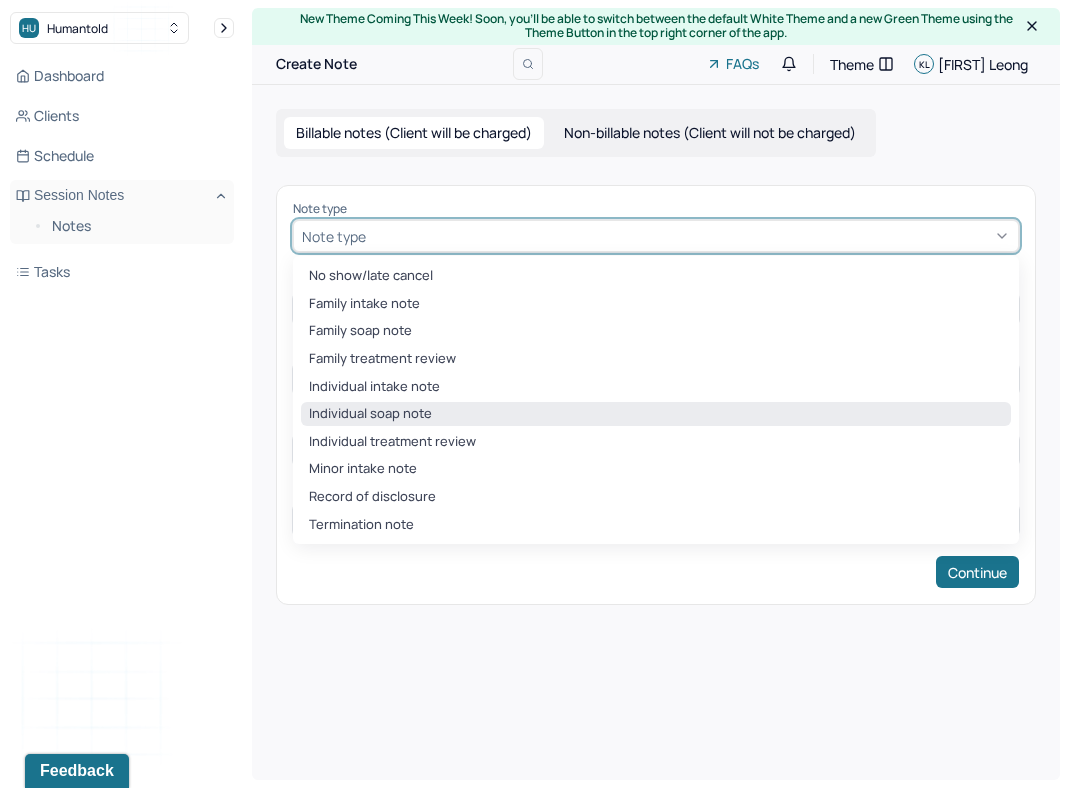 click on "Individual soap note" at bounding box center [656, 414] 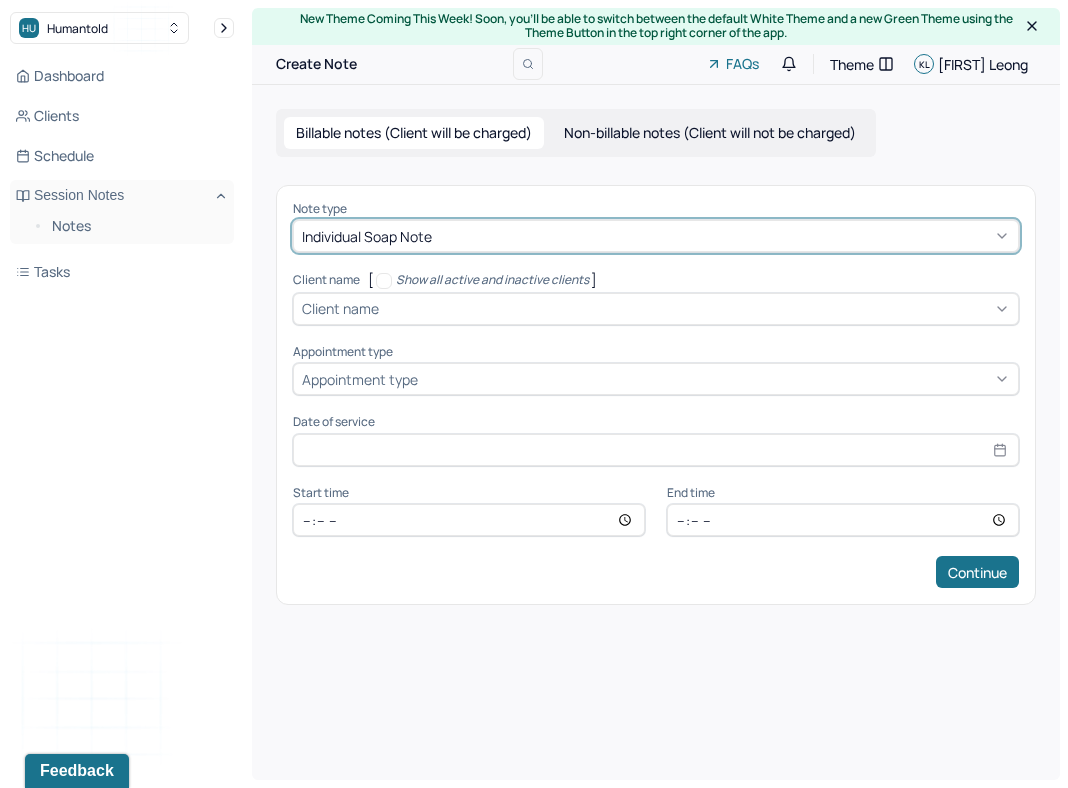 click on "Client name" at bounding box center (340, 308) 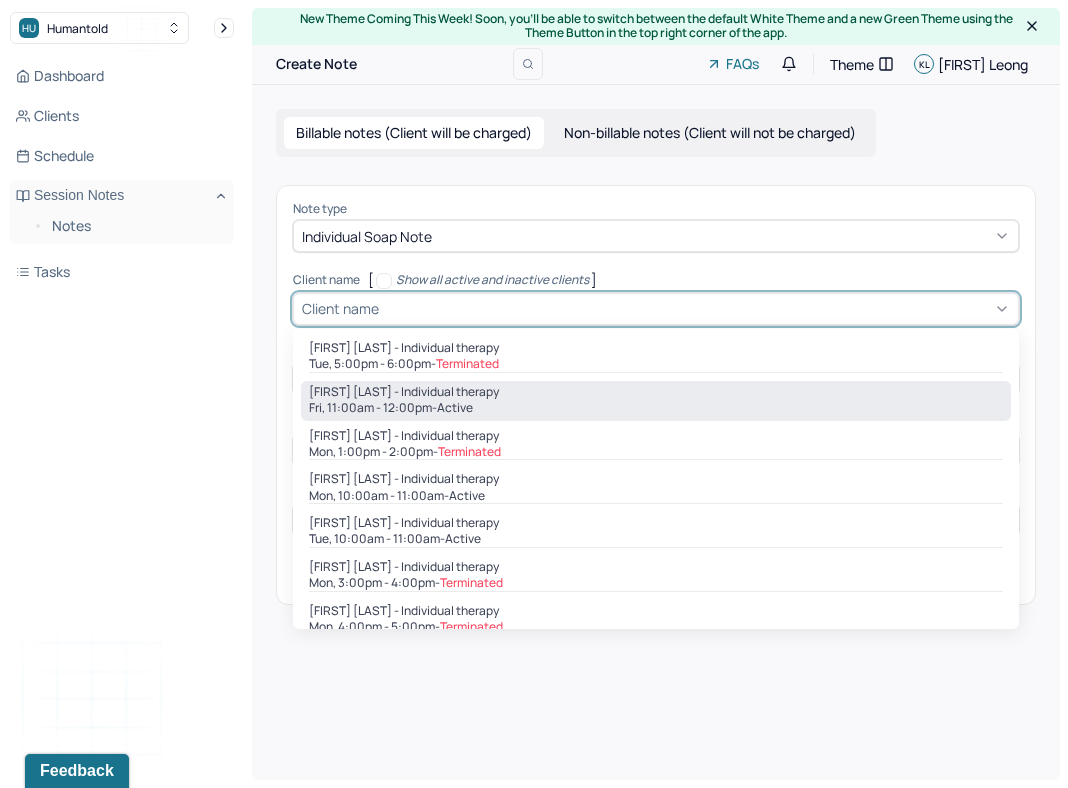 click on "[FIRST] [LAST] - Individual therapy [DAY], [TIME] - active" at bounding box center (656, 401) 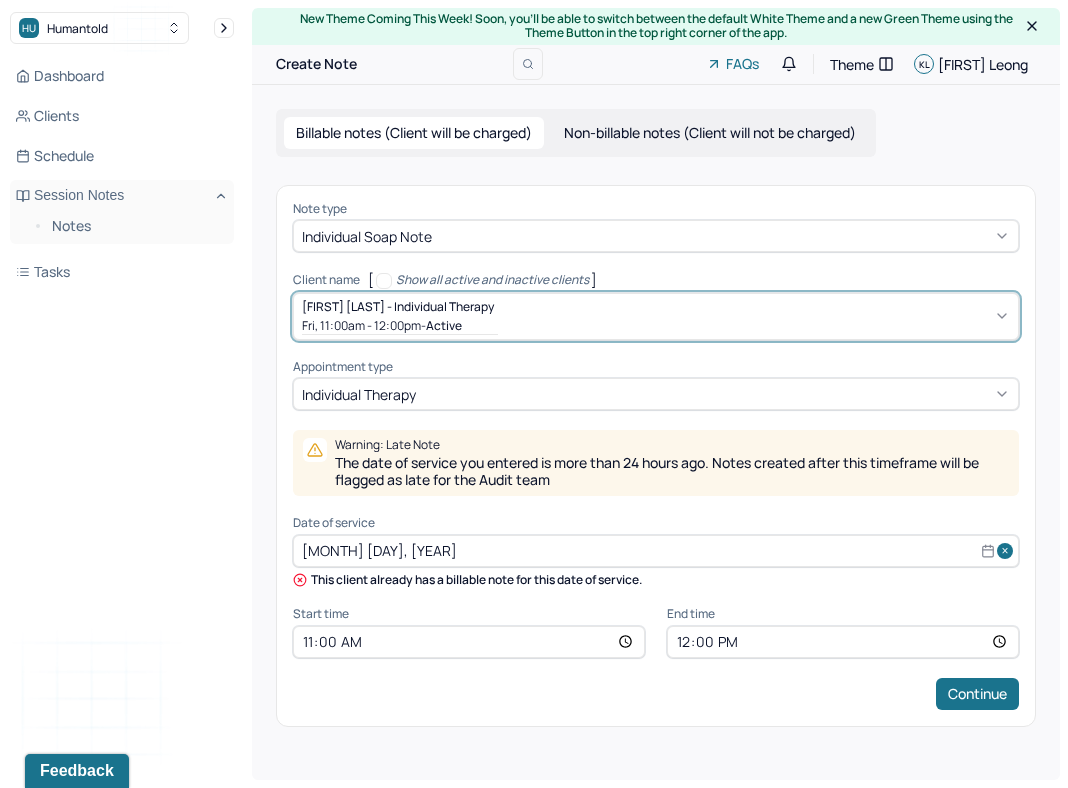 click on "[MONTH] [DAY], [YEAR]" at bounding box center [656, 551] 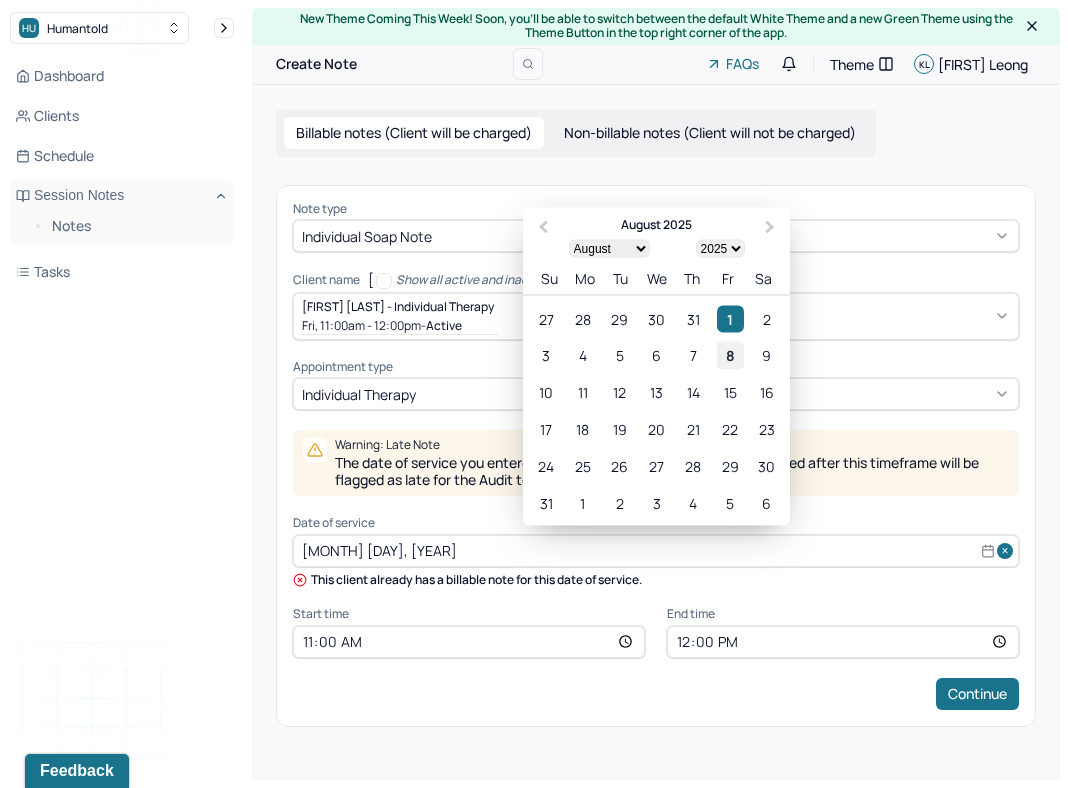 click on "8" at bounding box center [730, 355] 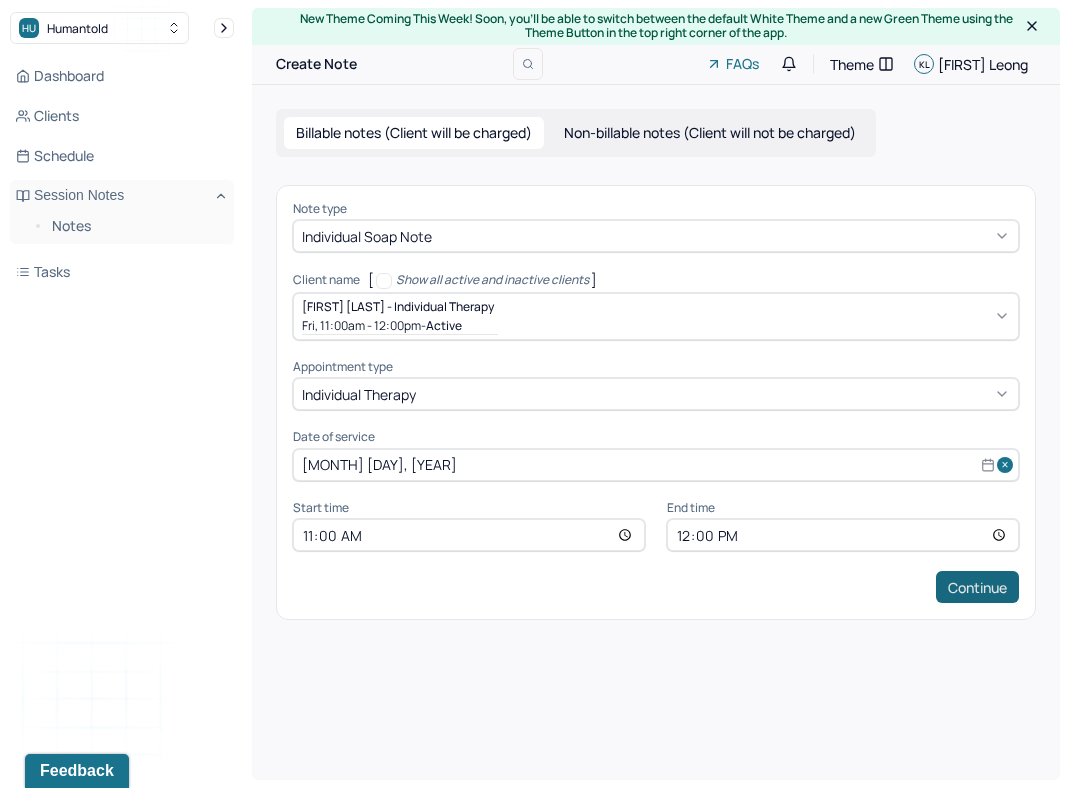 click on "Continue" at bounding box center (977, 587) 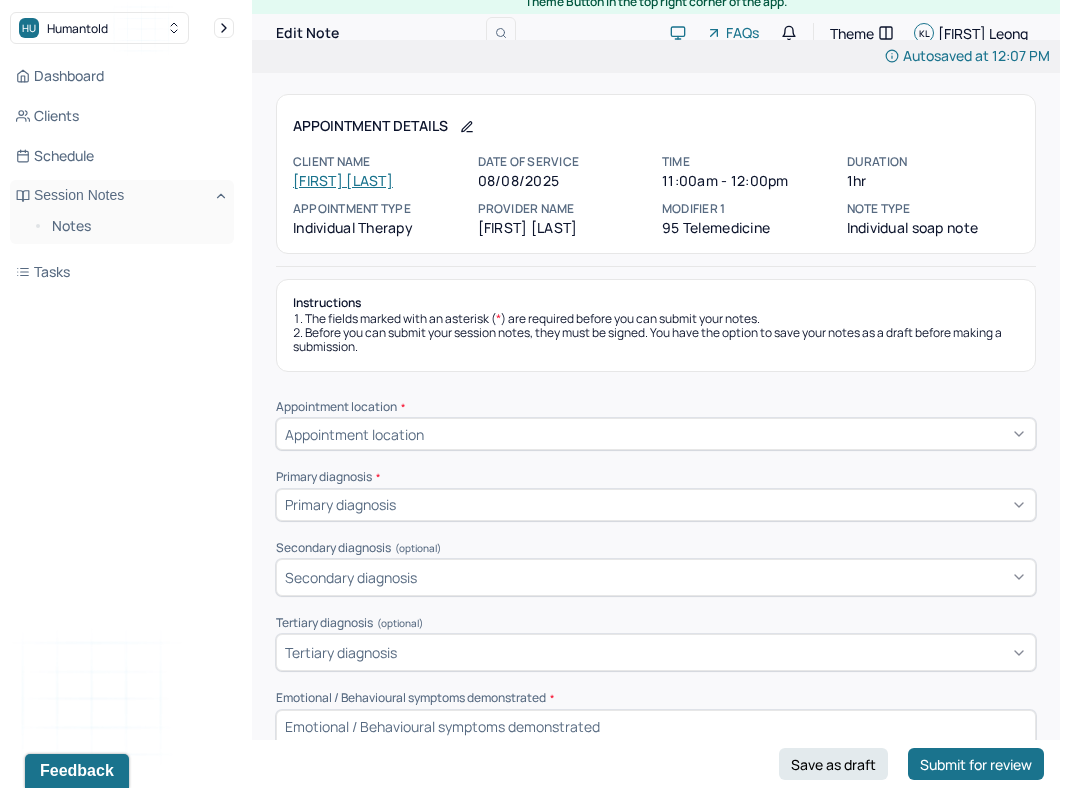 scroll, scrollTop: 0, scrollLeft: 0, axis: both 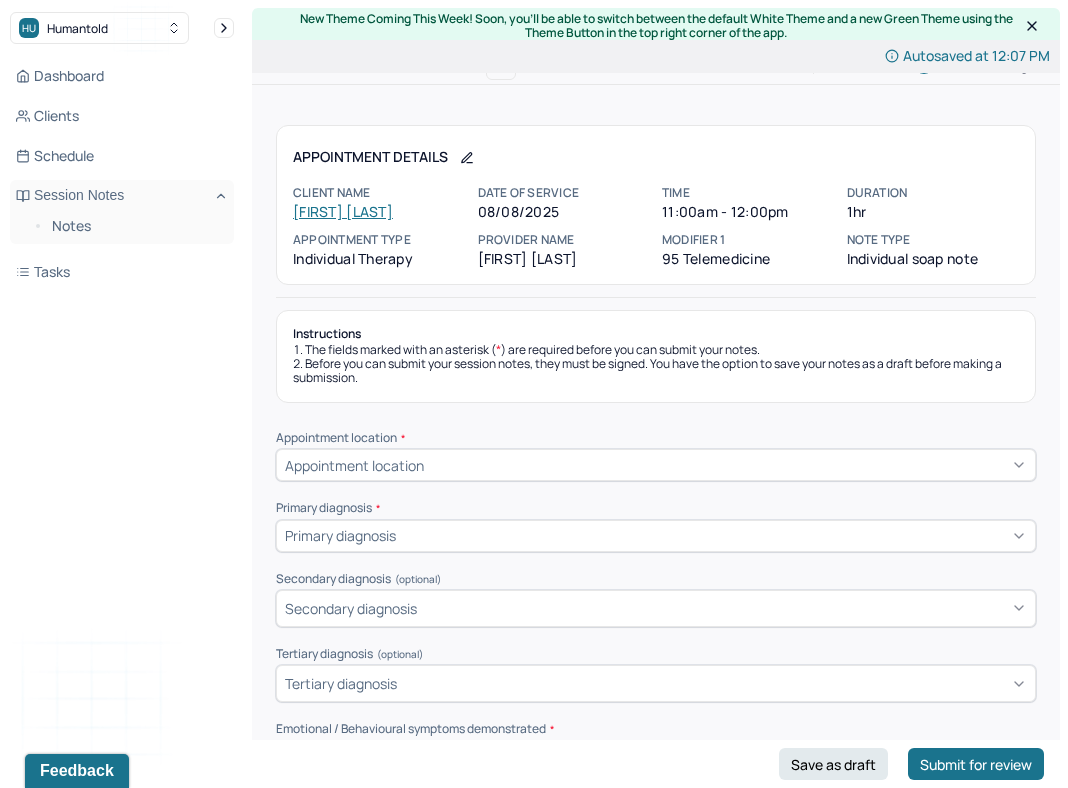 click on "[FIRST] [LAST]" at bounding box center [343, 211] 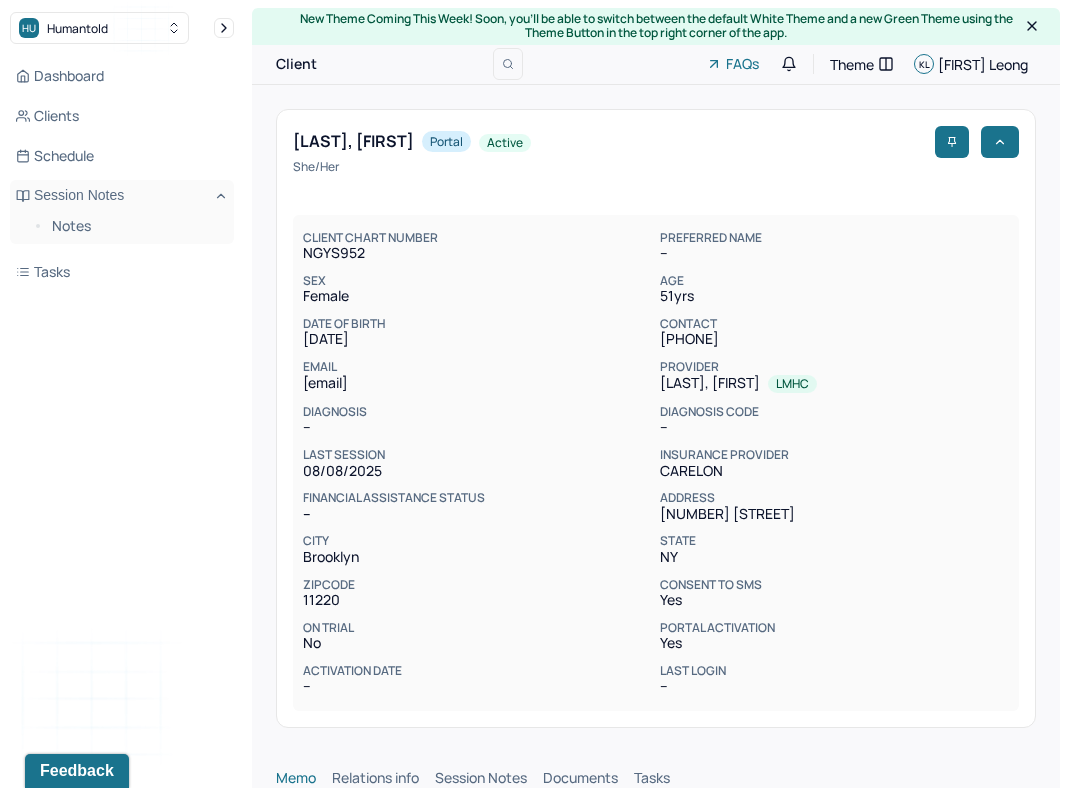 scroll, scrollTop: 0, scrollLeft: 0, axis: both 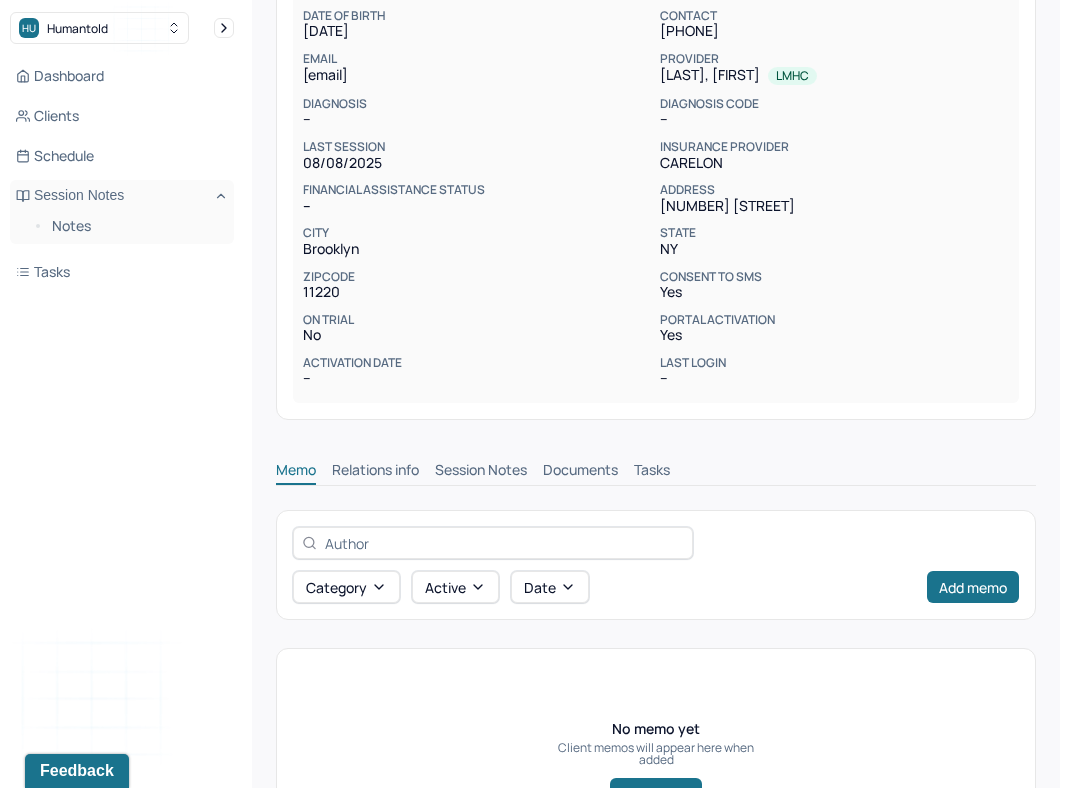 click on "Session Notes" at bounding box center (481, 472) 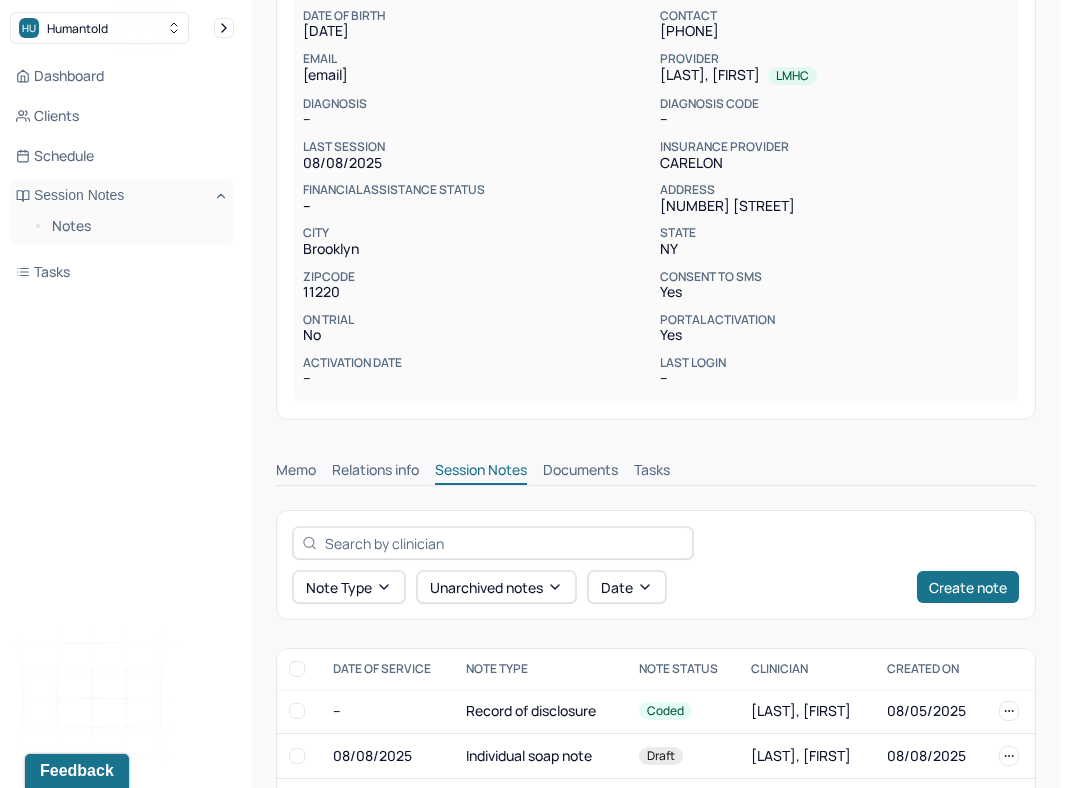 scroll, scrollTop: 419, scrollLeft: 0, axis: vertical 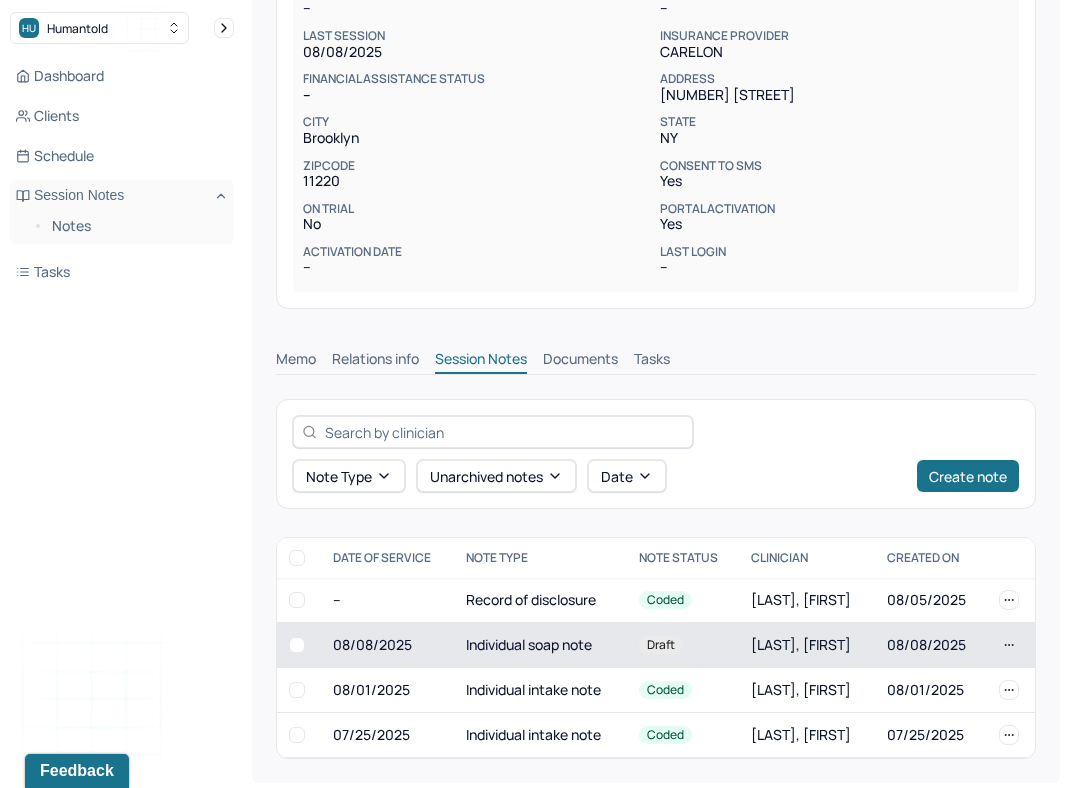 click on "Individual soap note" at bounding box center [540, 645] 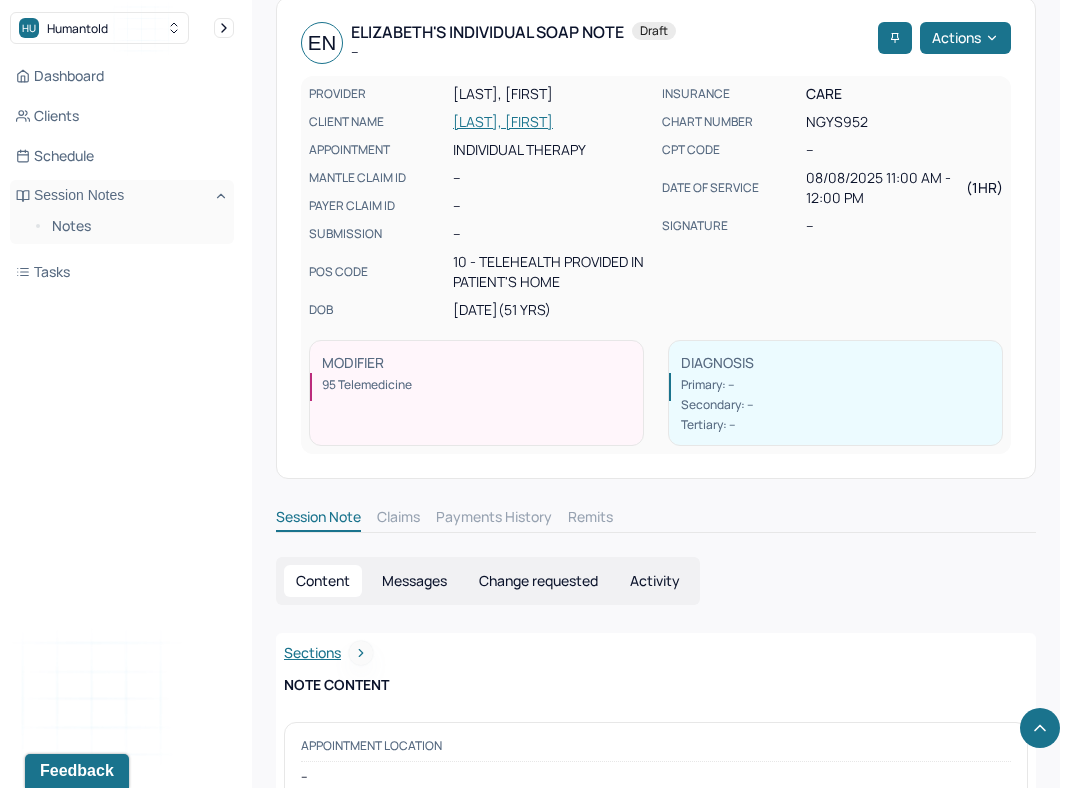 scroll, scrollTop: 0, scrollLeft: 0, axis: both 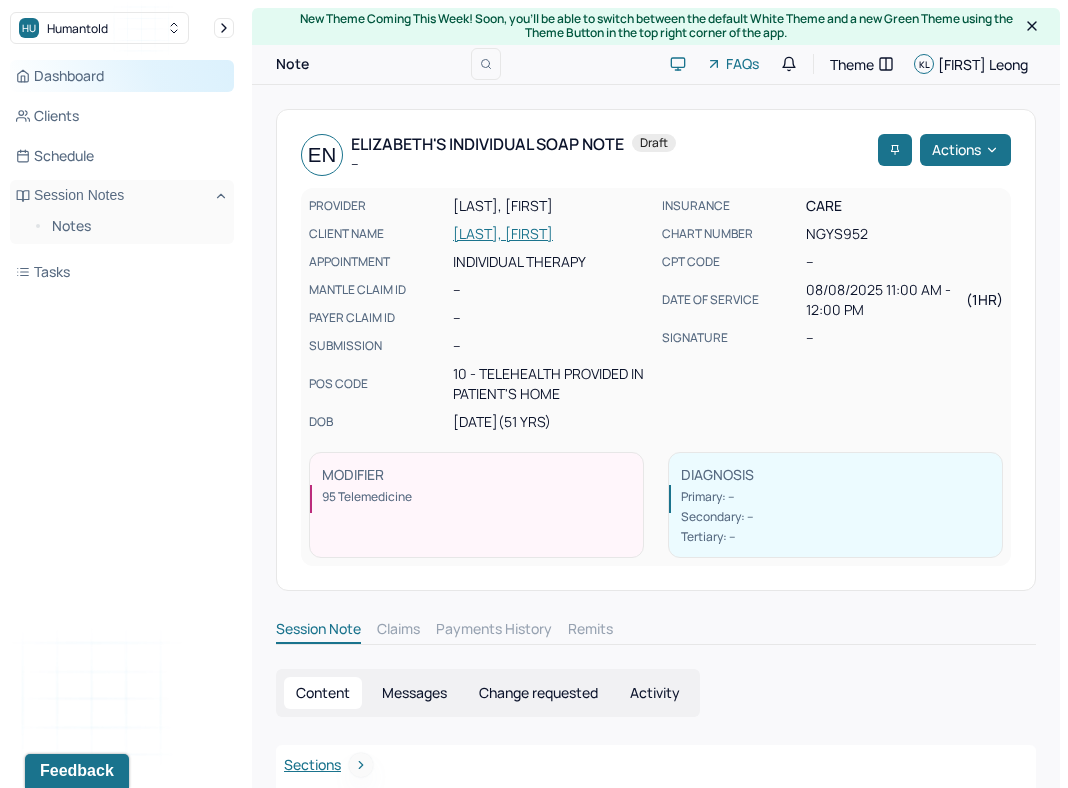click on "Dashboard" at bounding box center (122, 76) 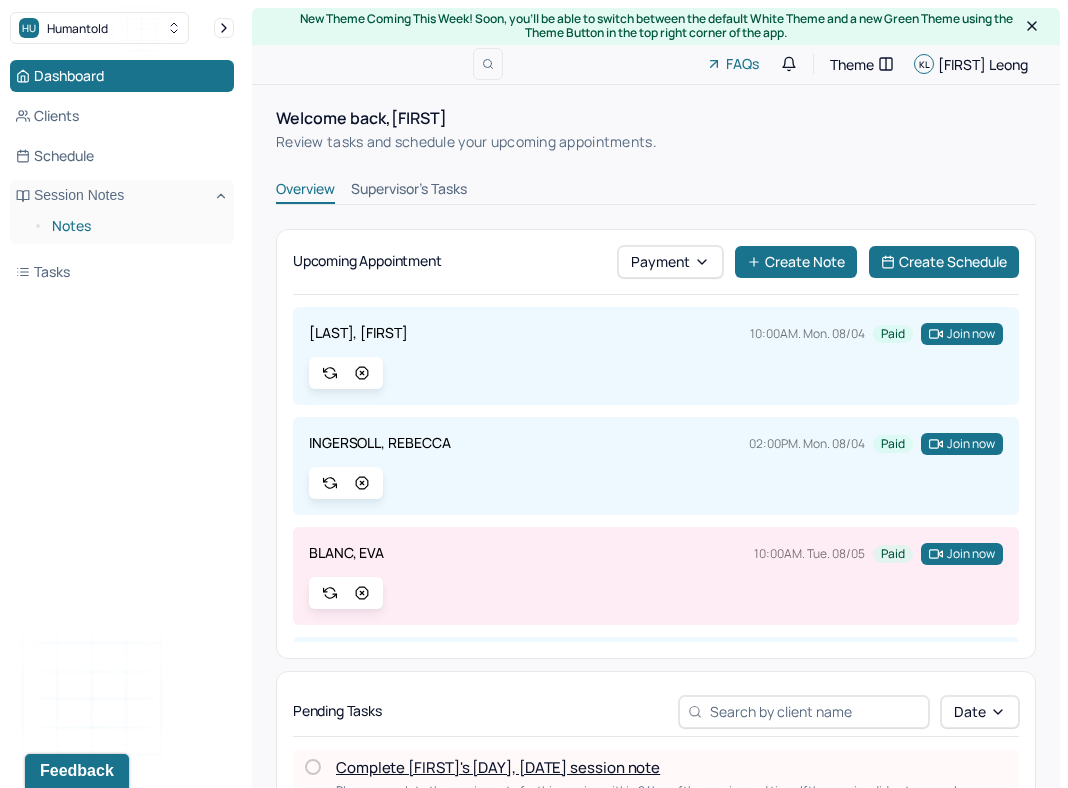 click on "Notes" at bounding box center (135, 226) 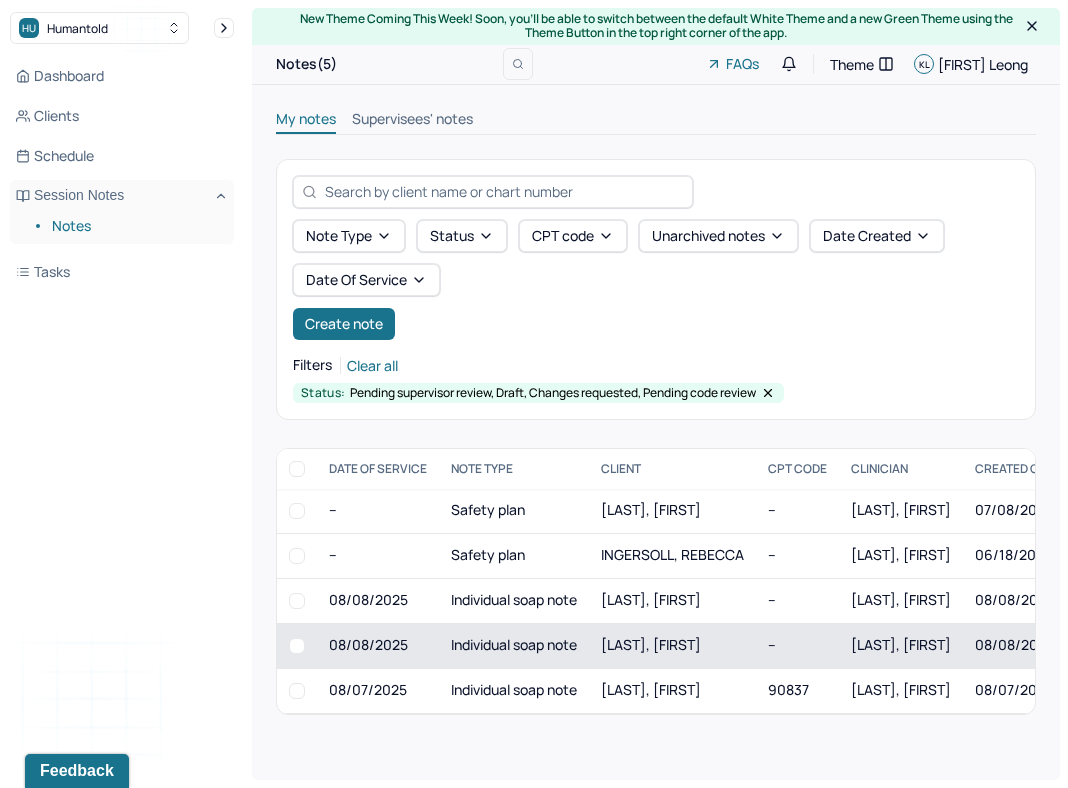 scroll, scrollTop: 0, scrollLeft: 69, axis: horizontal 